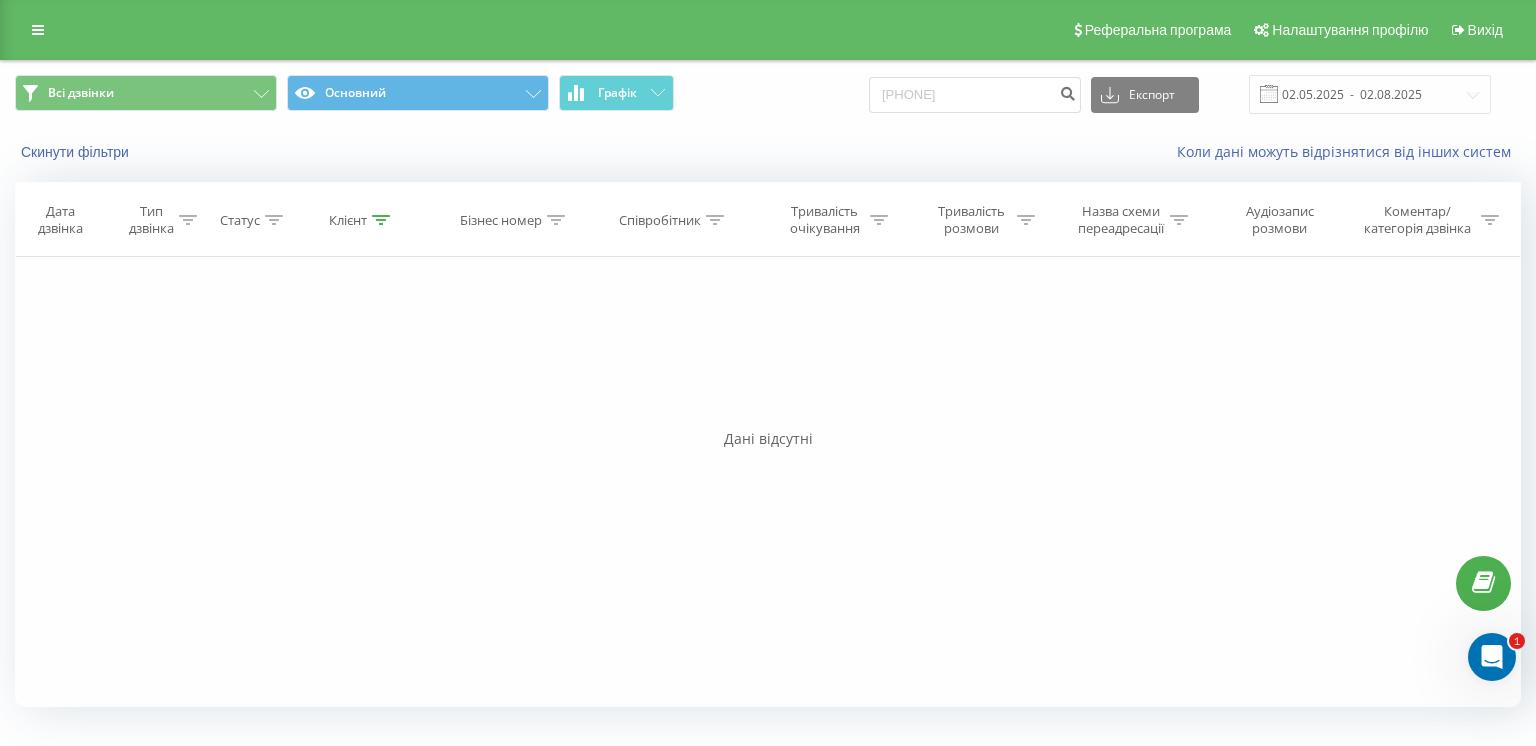 scroll, scrollTop: 0, scrollLeft: 0, axis: both 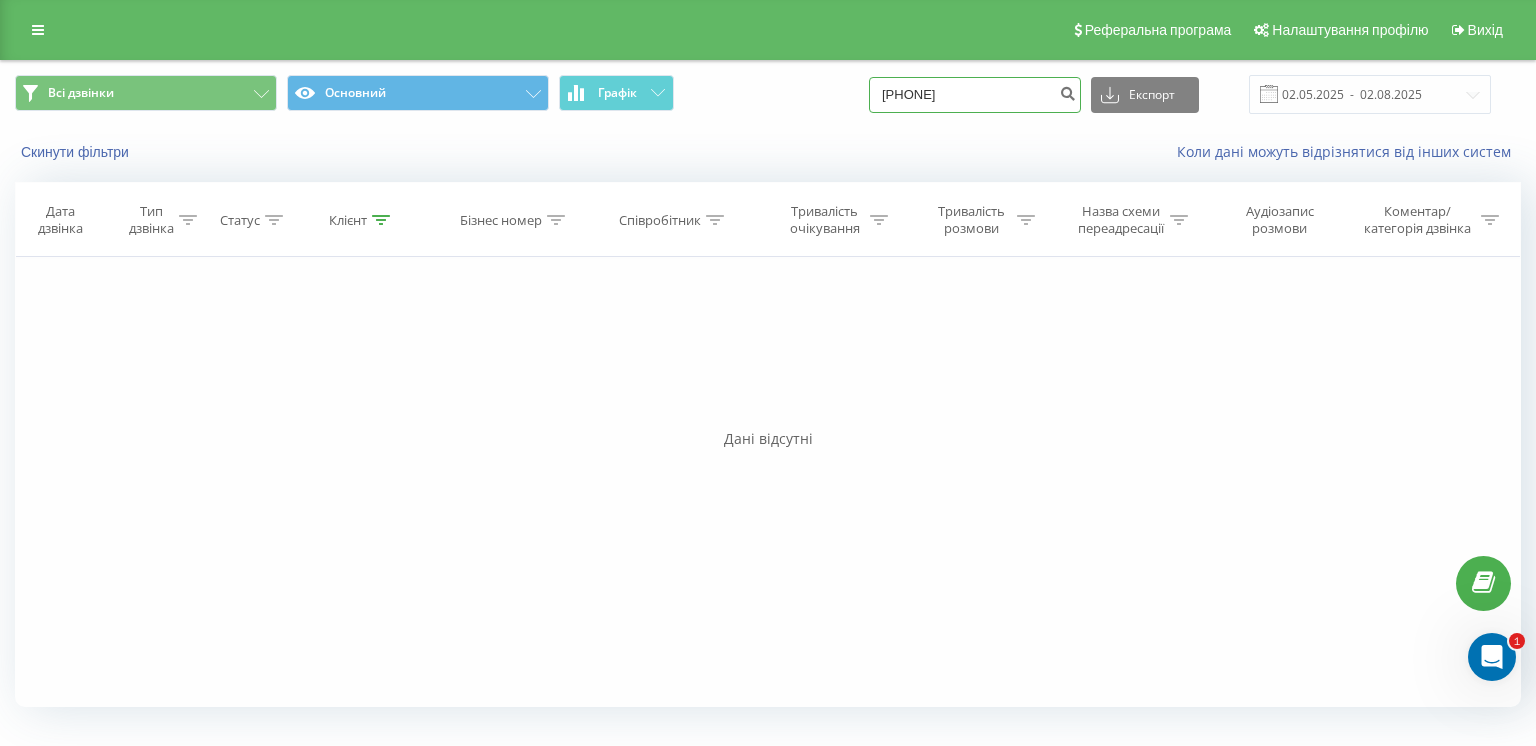 drag, startPoint x: 1008, startPoint y: 97, endPoint x: 841, endPoint y: 115, distance: 167.96725 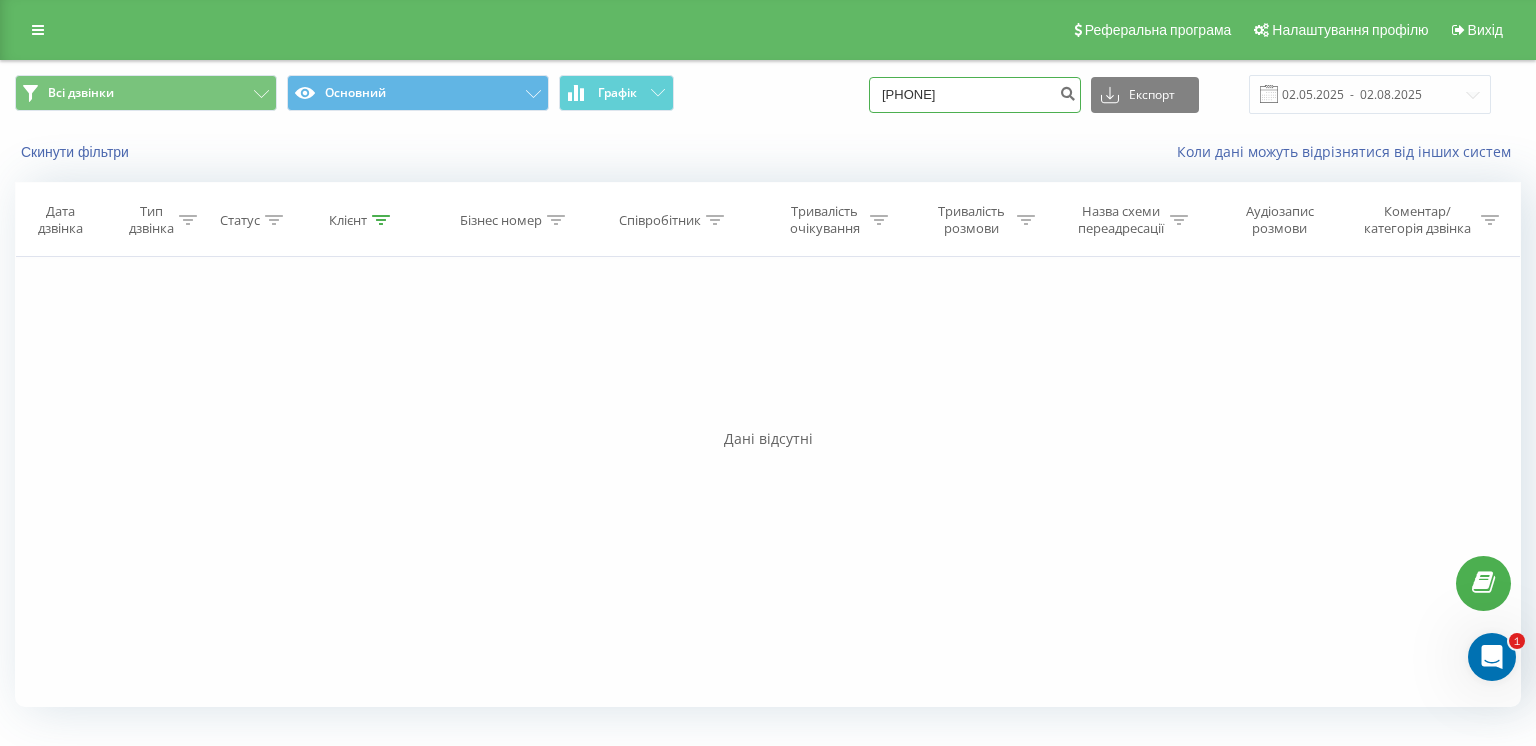 click on "[PHONE]" at bounding box center (975, 95) 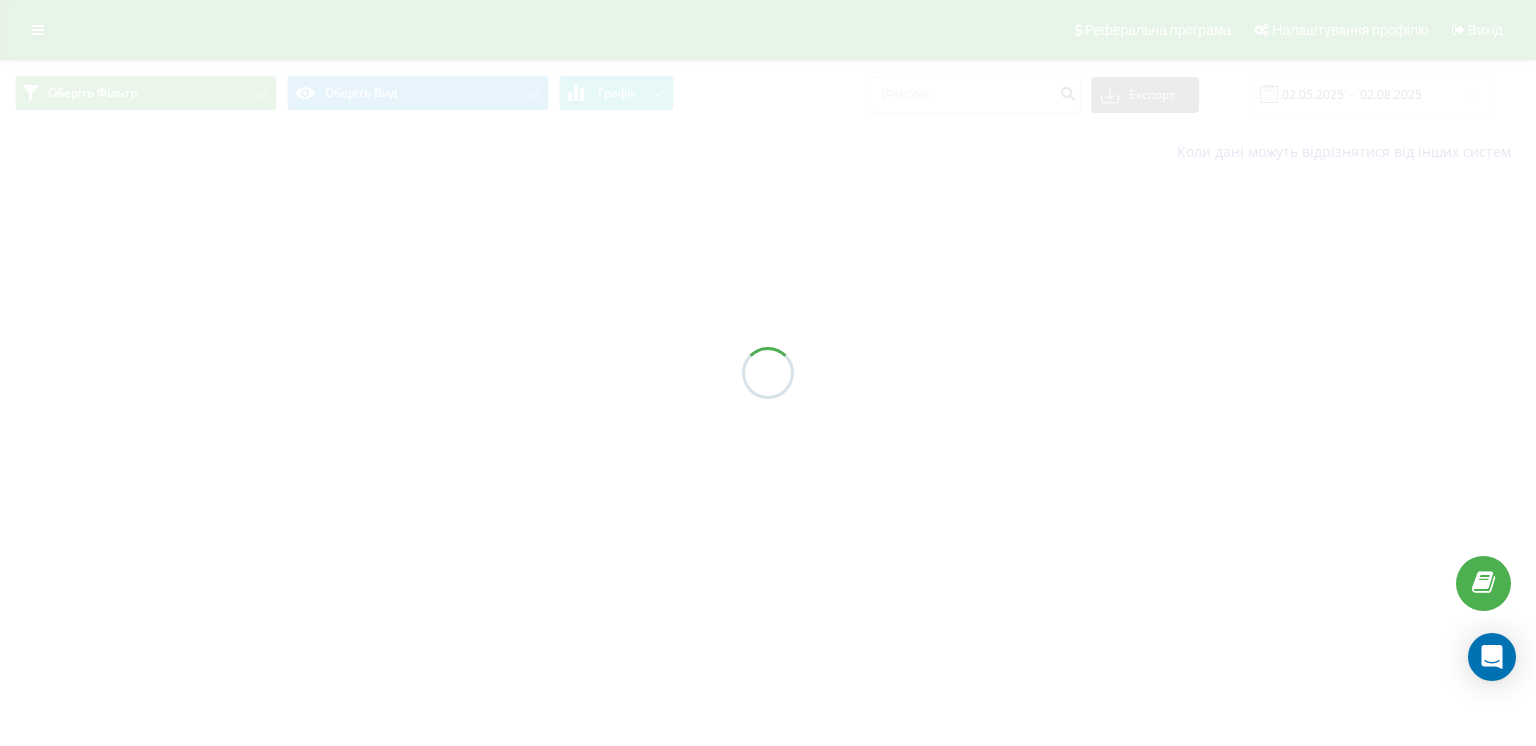 scroll, scrollTop: 0, scrollLeft: 0, axis: both 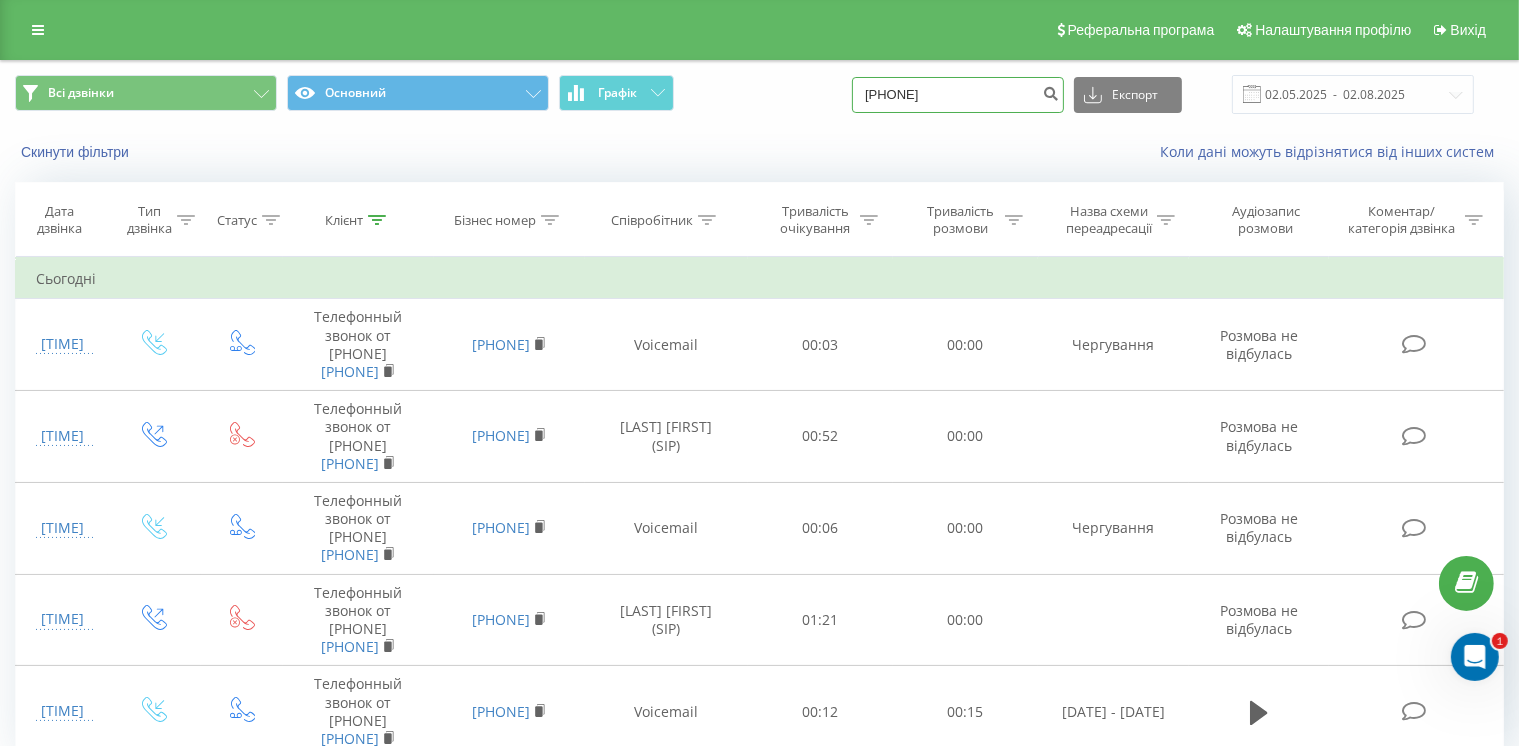 click on "0509760335" at bounding box center [958, 95] 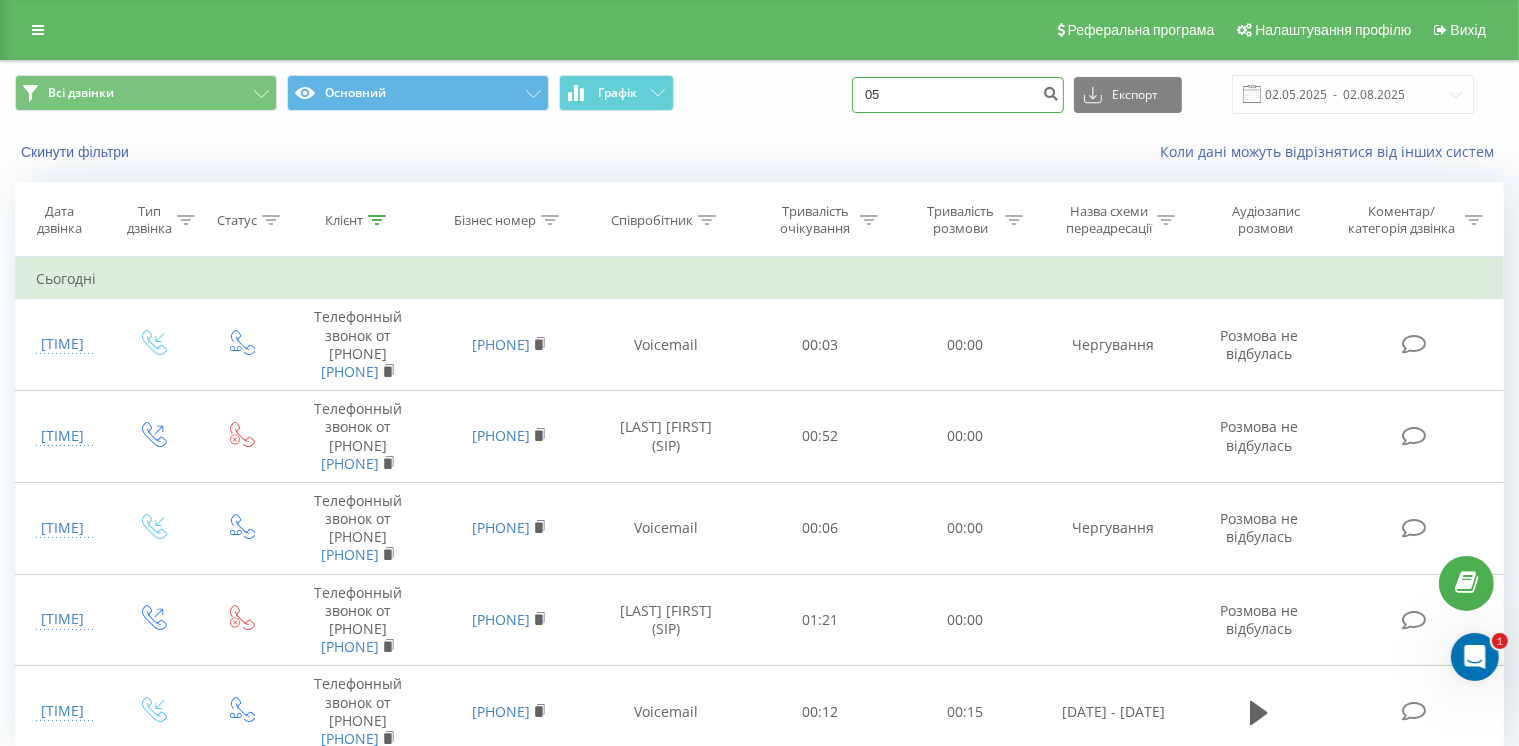 type on "0" 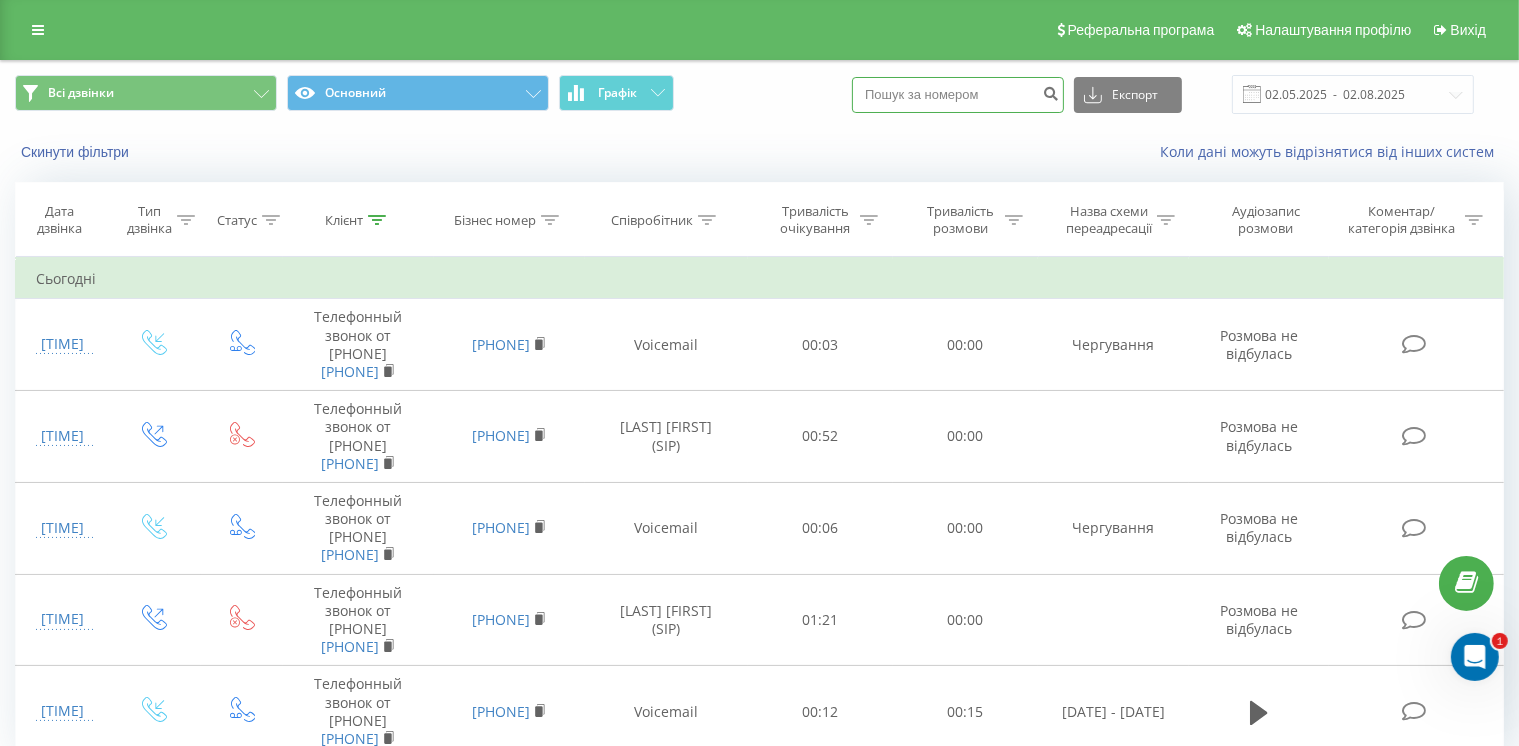 paste on "380637447312" 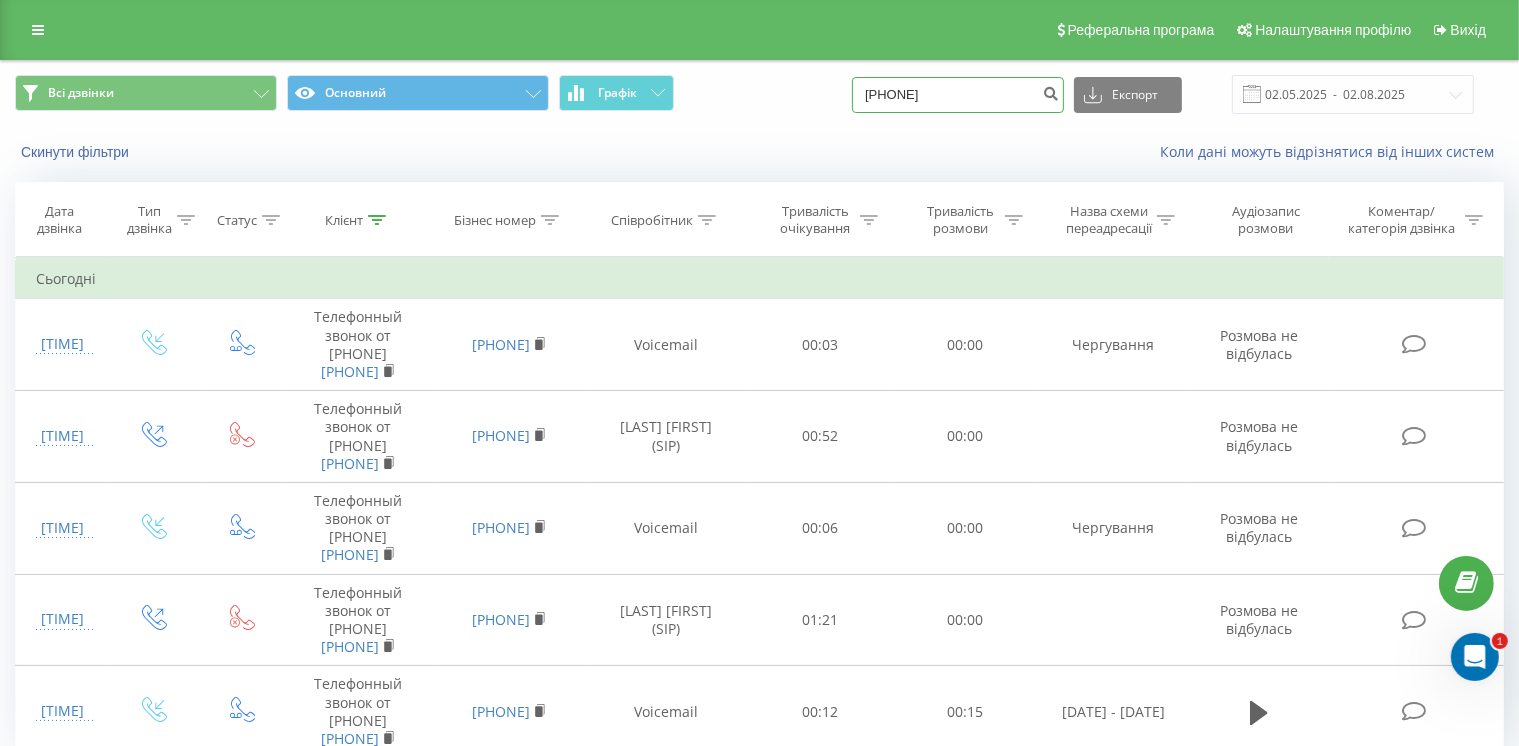 click on "380637447312" at bounding box center (958, 95) 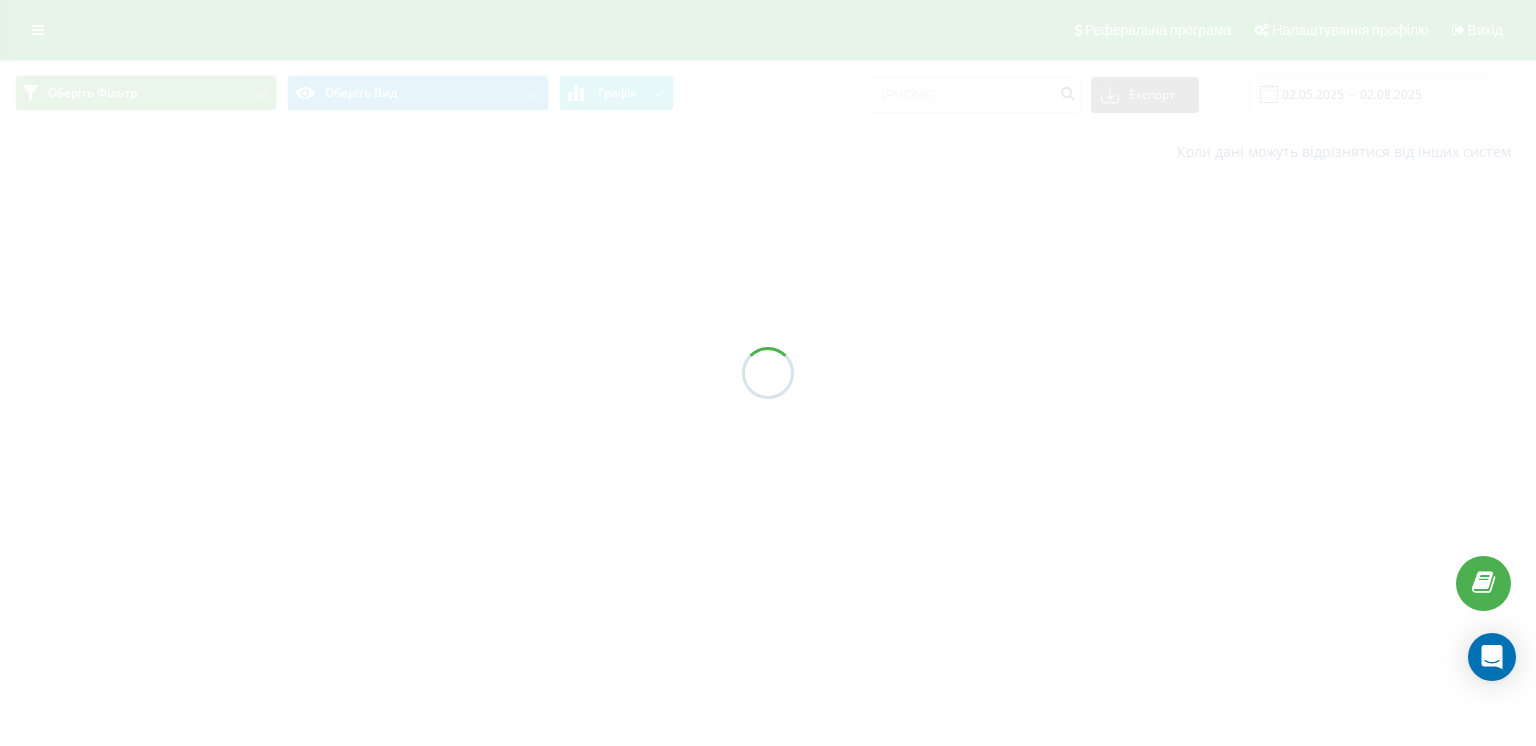 scroll, scrollTop: 0, scrollLeft: 0, axis: both 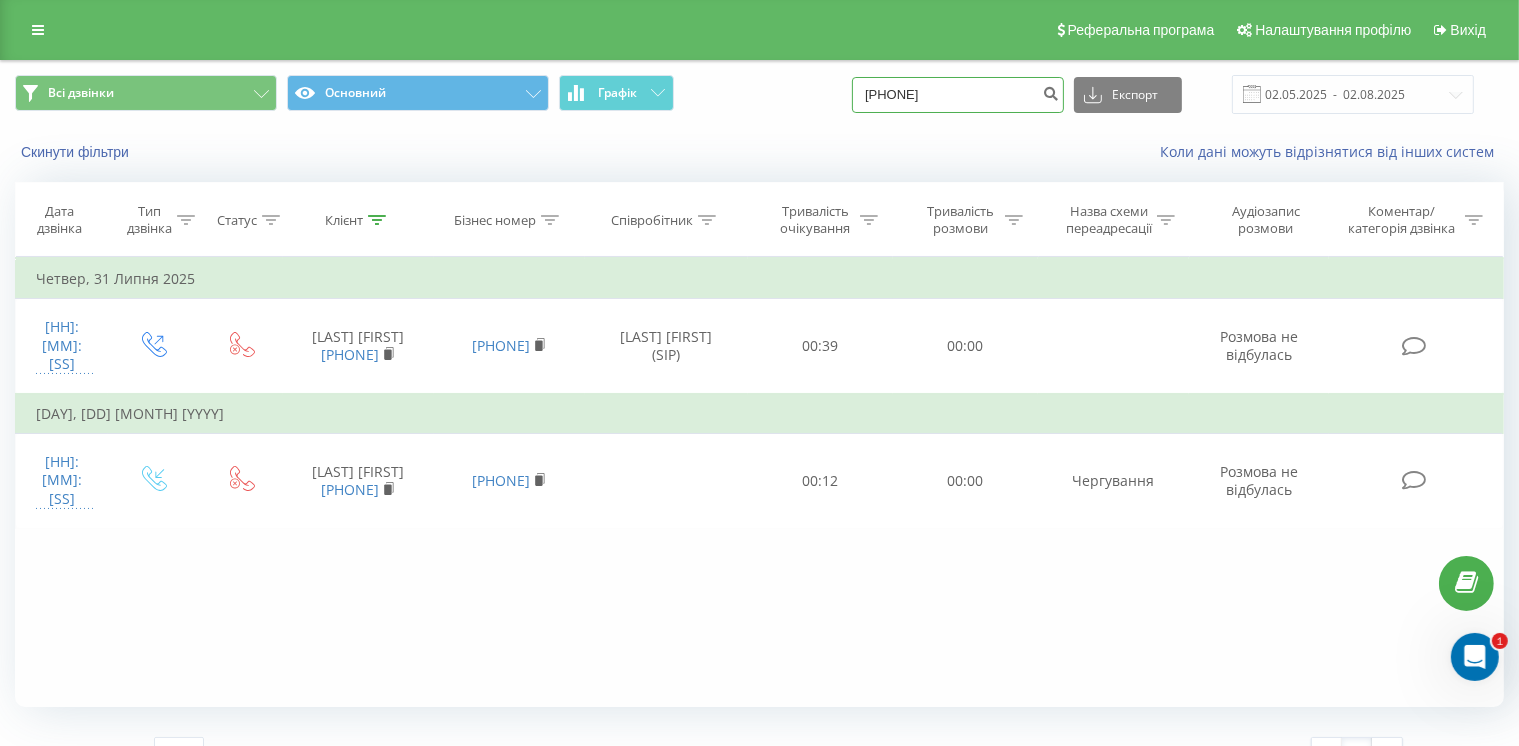 click on "0637447312" at bounding box center (958, 95) 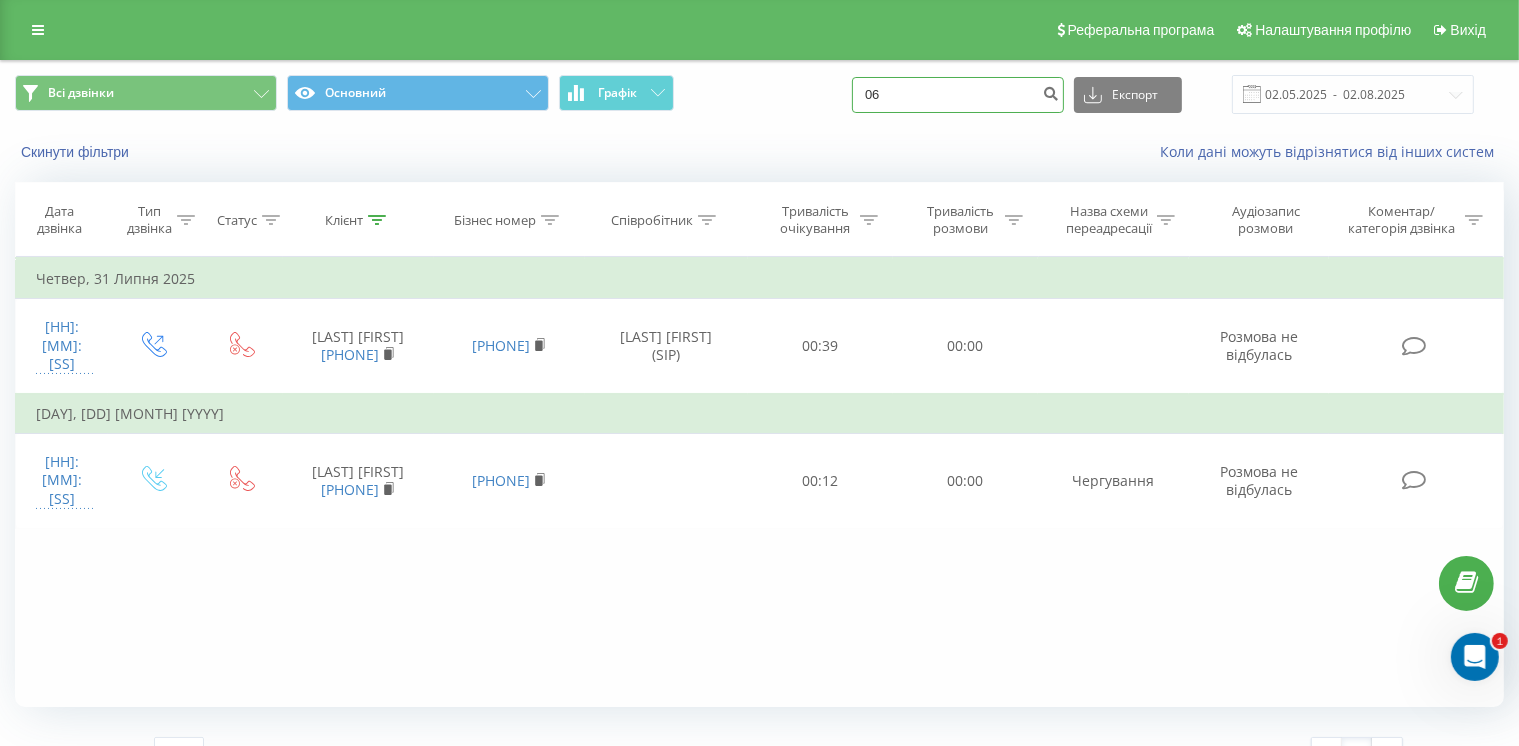 type on "0" 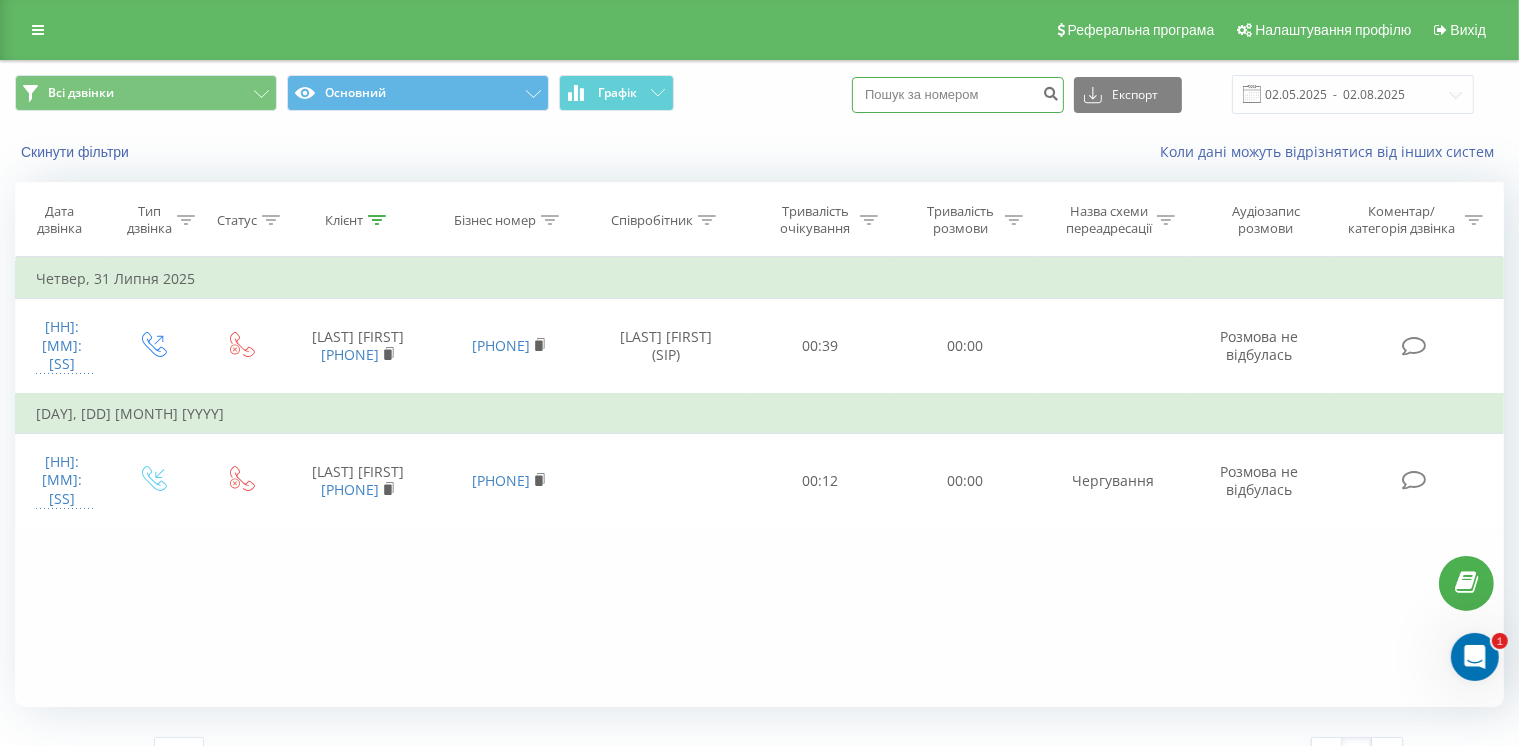 paste on "+380988090919" 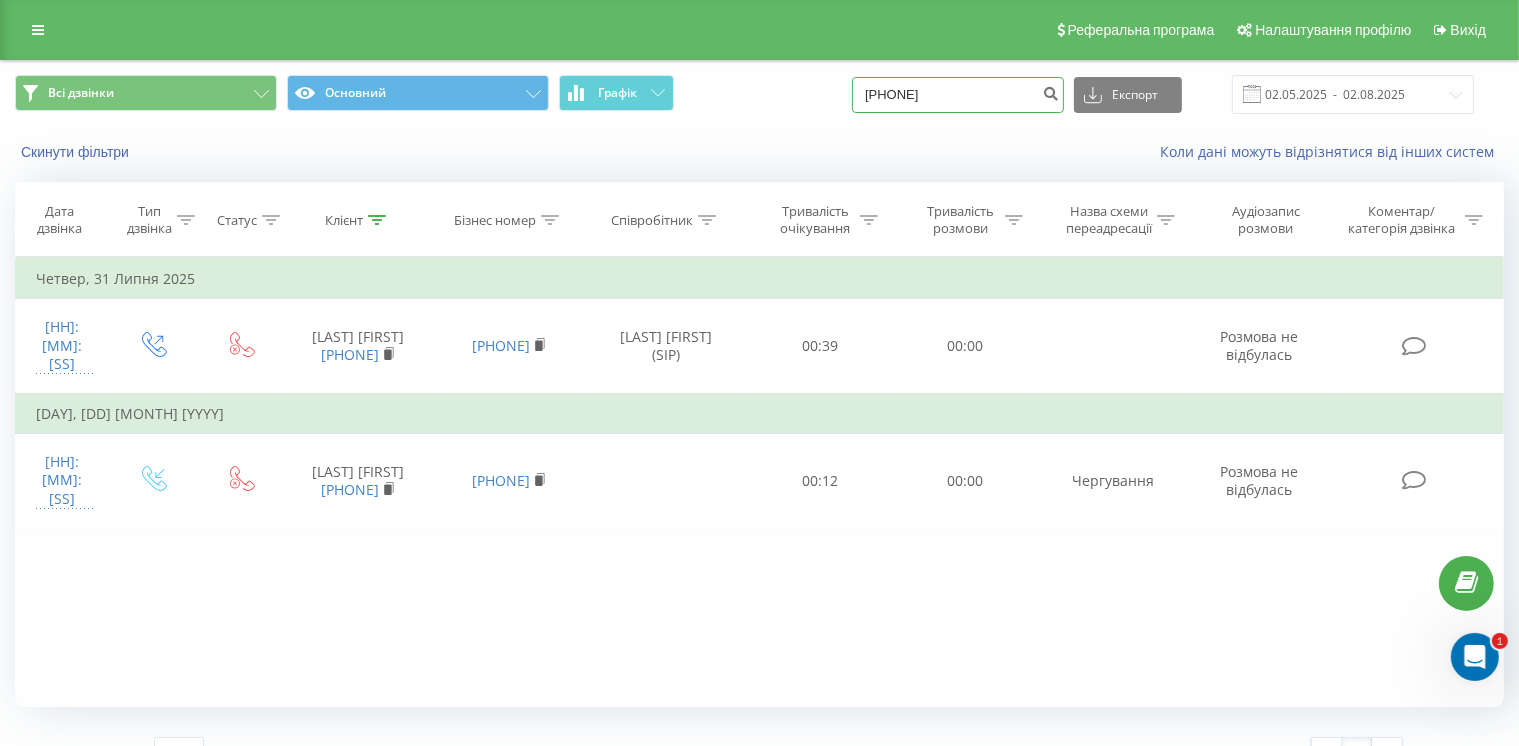 click on "+380988090919" at bounding box center (958, 95) 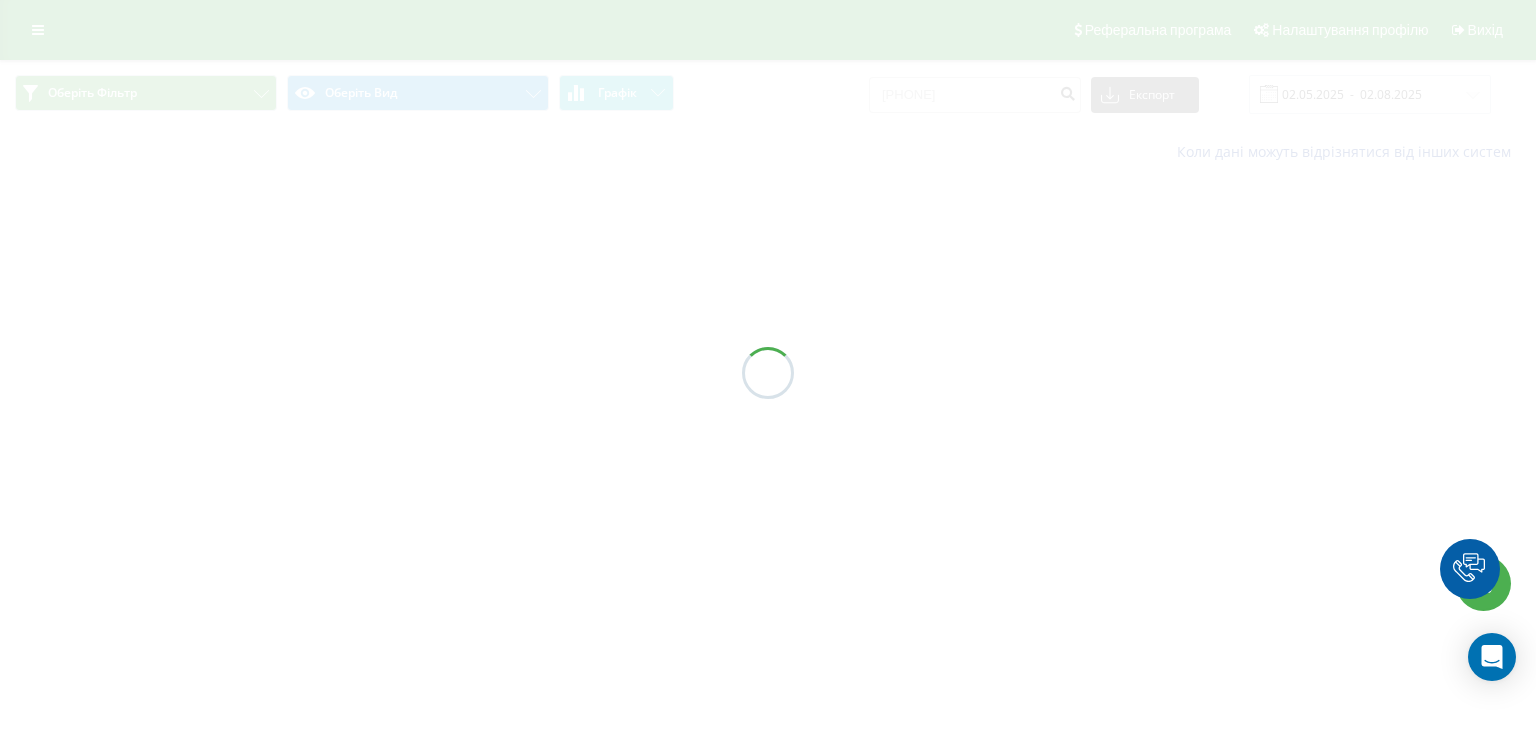 scroll, scrollTop: 0, scrollLeft: 0, axis: both 